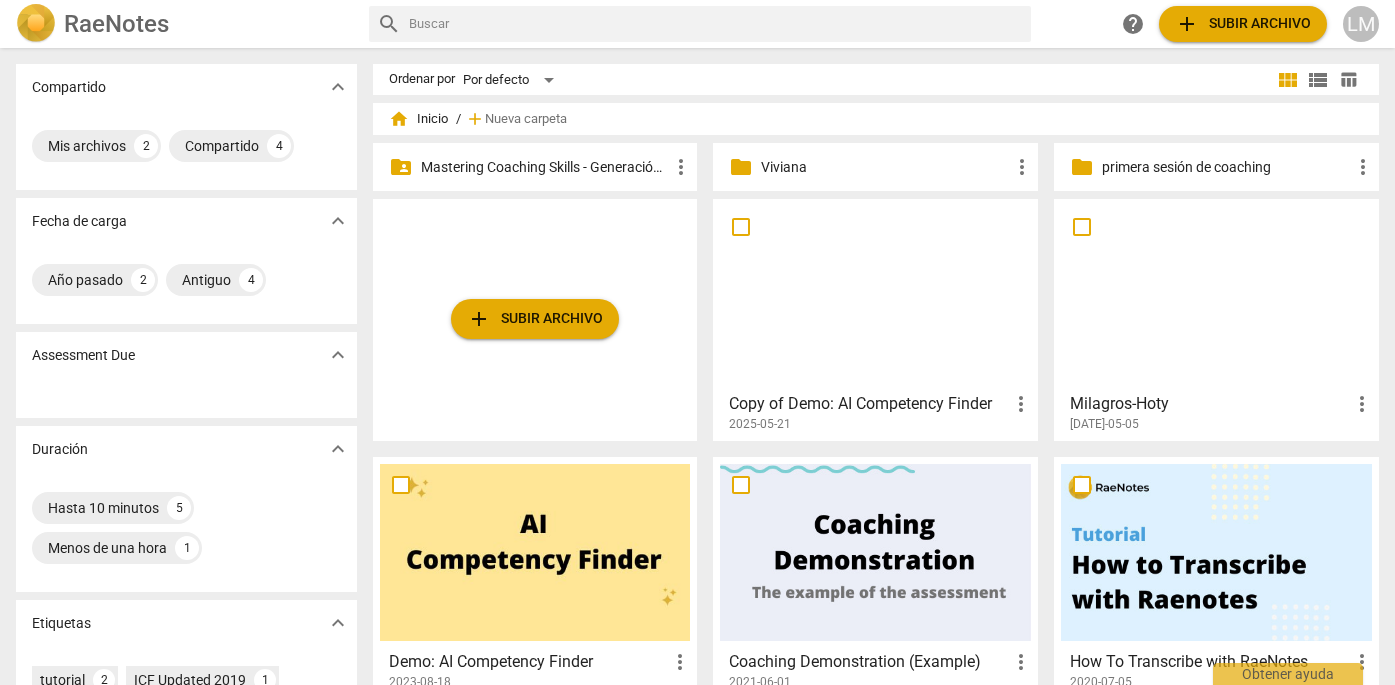 scroll, scrollTop: 0, scrollLeft: 0, axis: both 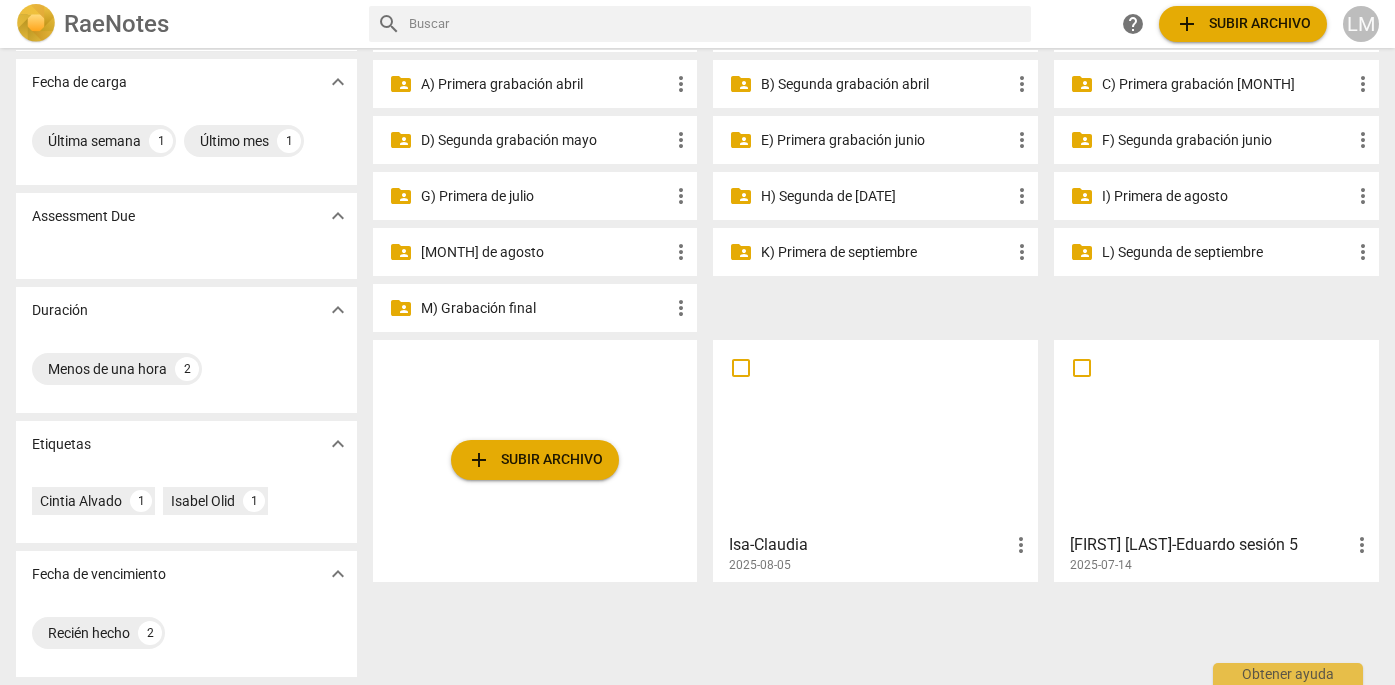 click on "H) Segunda de [MONTH]" at bounding box center [885, 196] 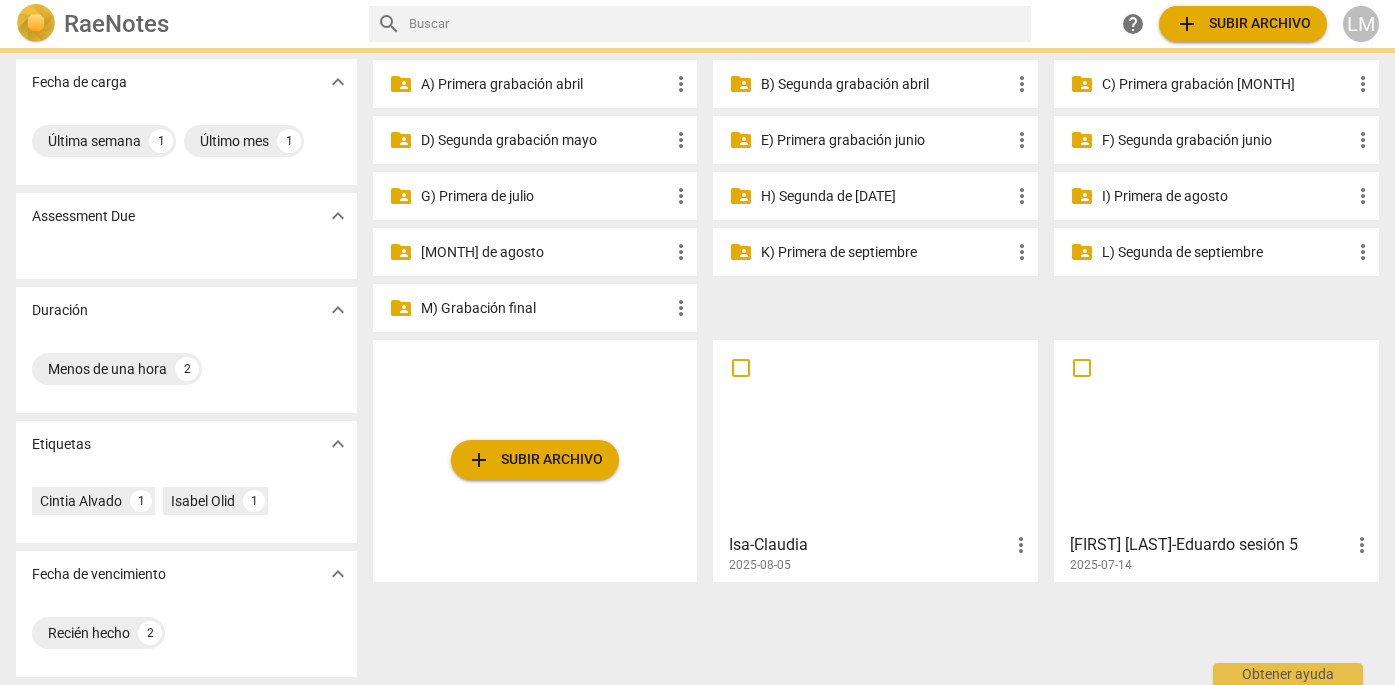 scroll, scrollTop: 0, scrollLeft: 0, axis: both 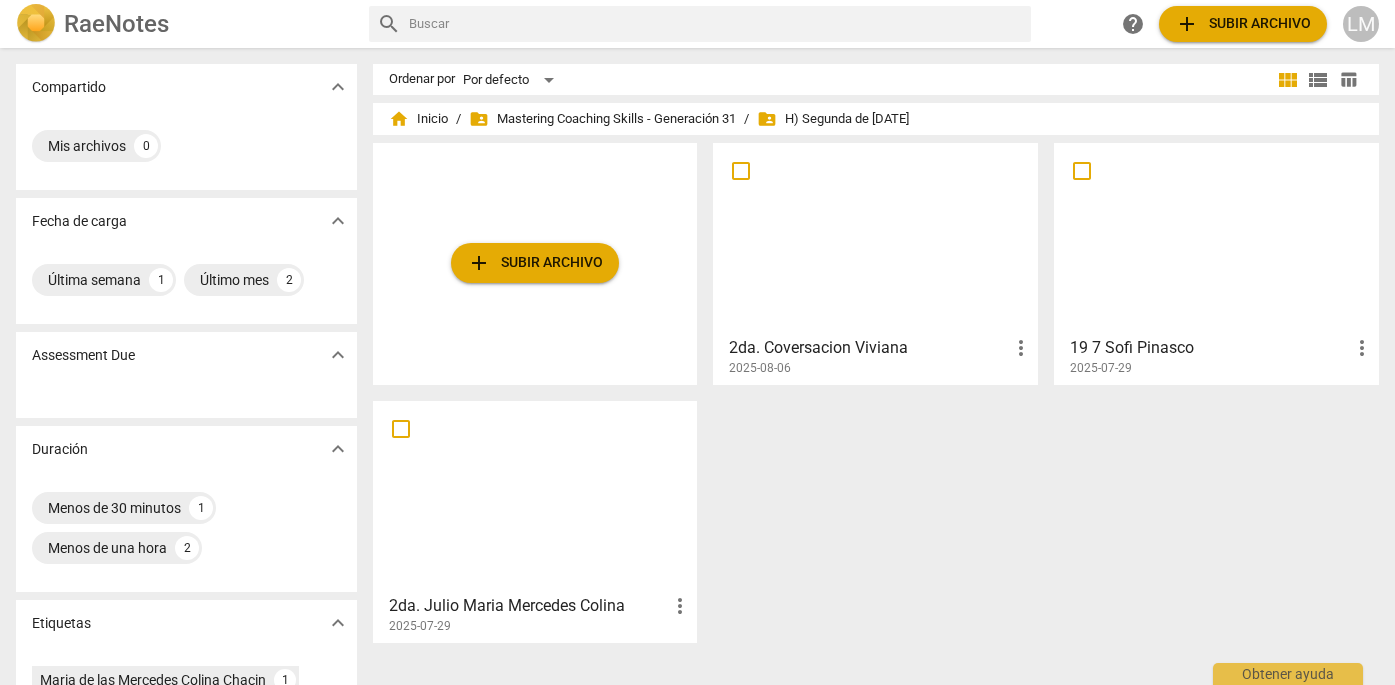 click on "add   Subir archivo" at bounding box center (535, 263) 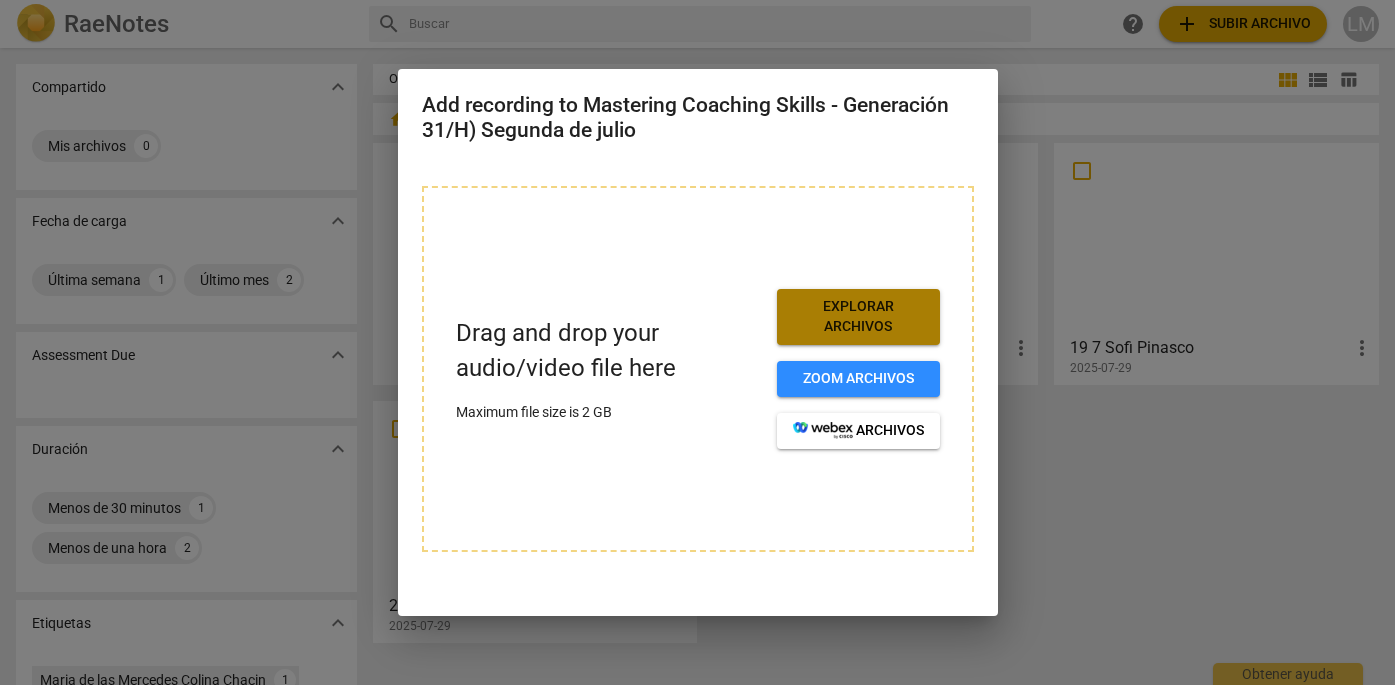 click on "Explorar archivos" at bounding box center [858, 316] 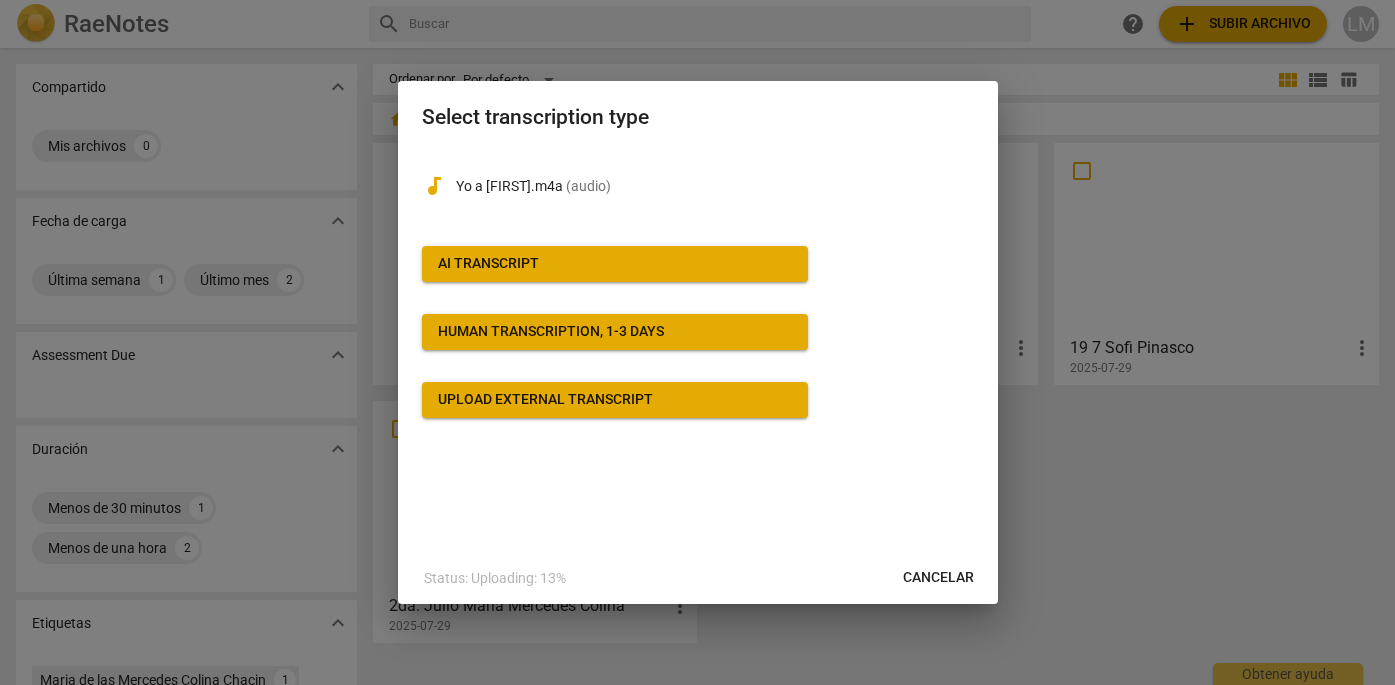 click on "AI Transcript" at bounding box center (615, 264) 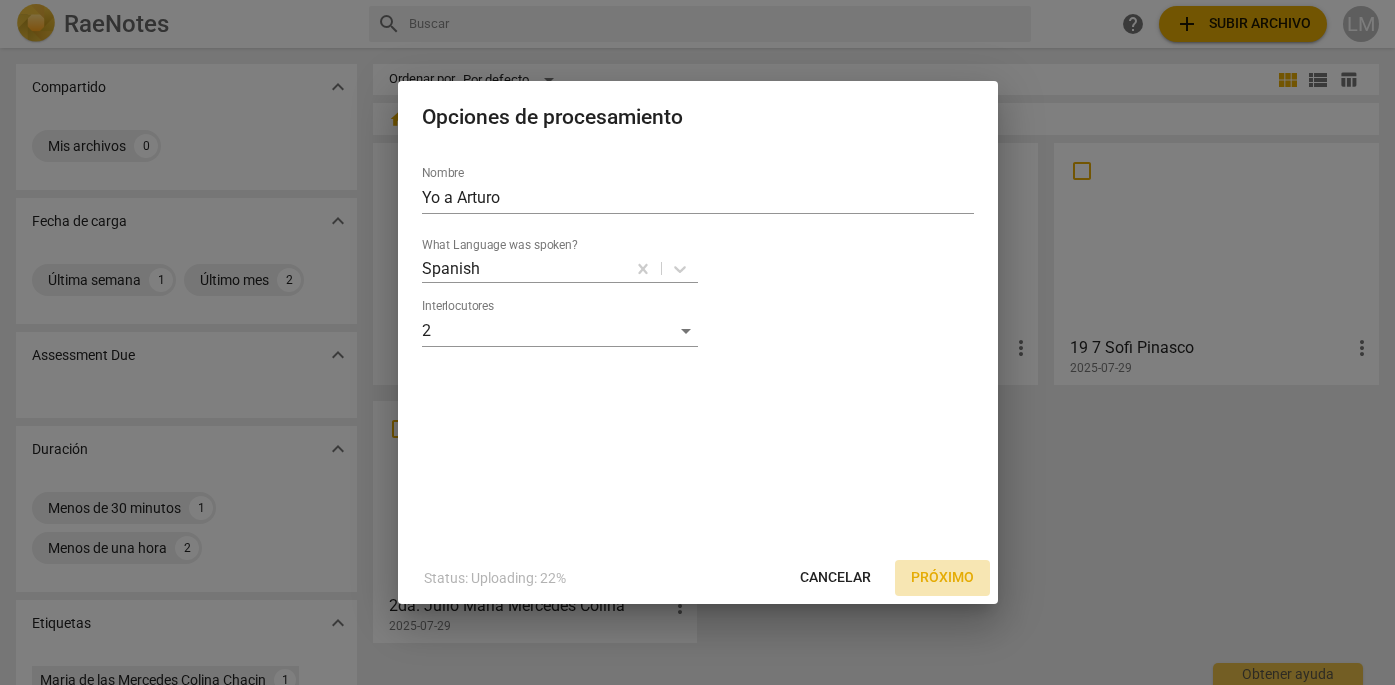 click on "Próximo" at bounding box center (942, 578) 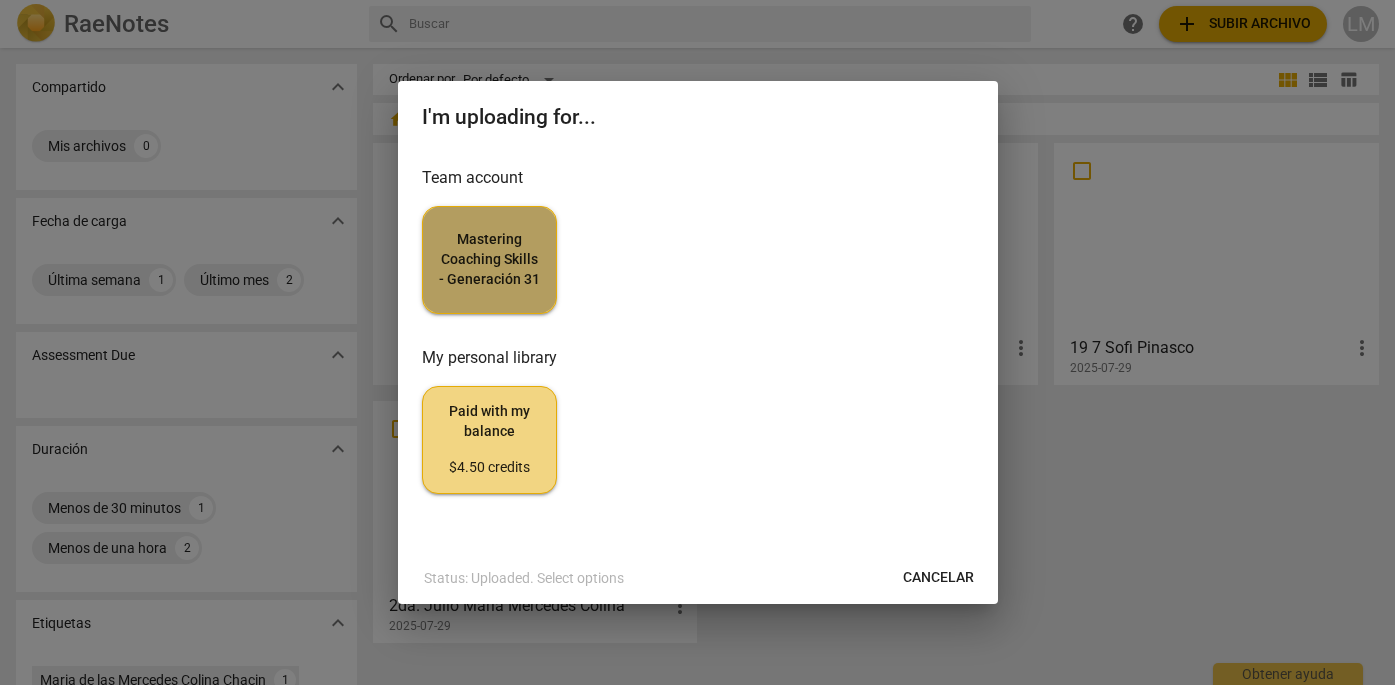 click on "[BRAND] - [GENERATION]" at bounding box center (489, 259) 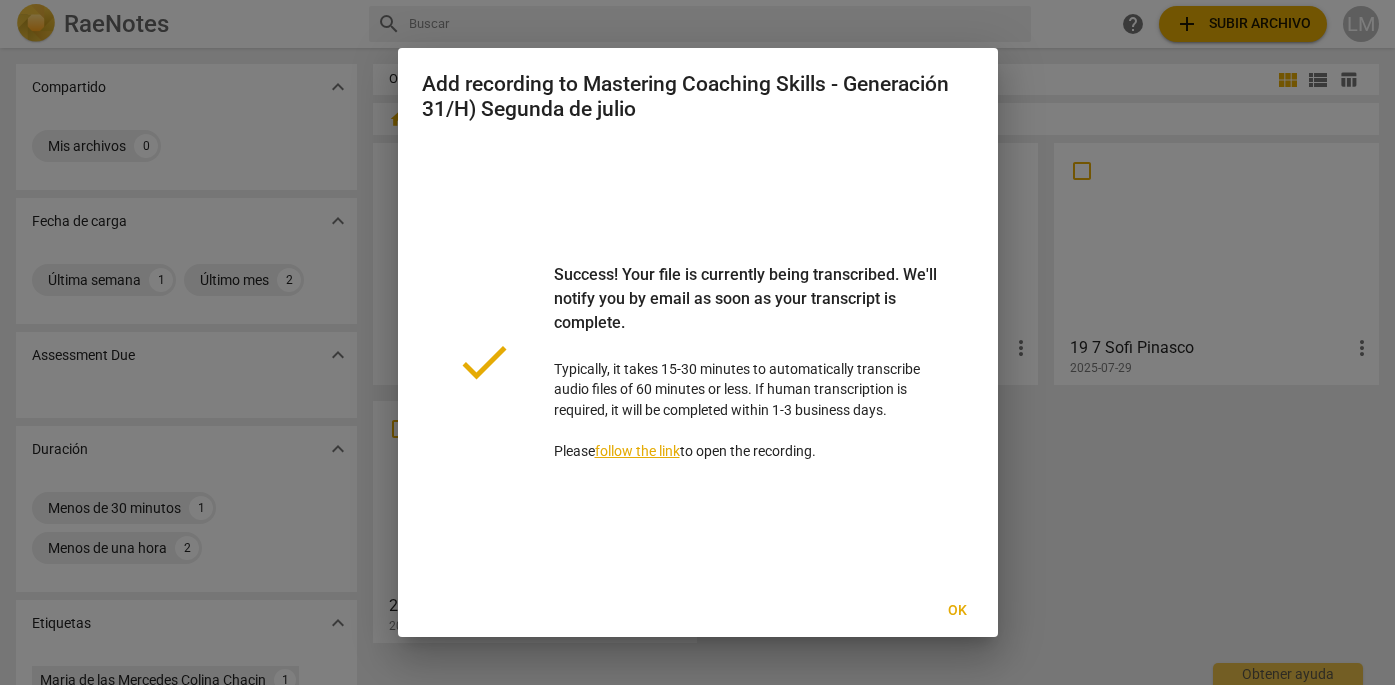 click on "Ok" at bounding box center (958, 611) 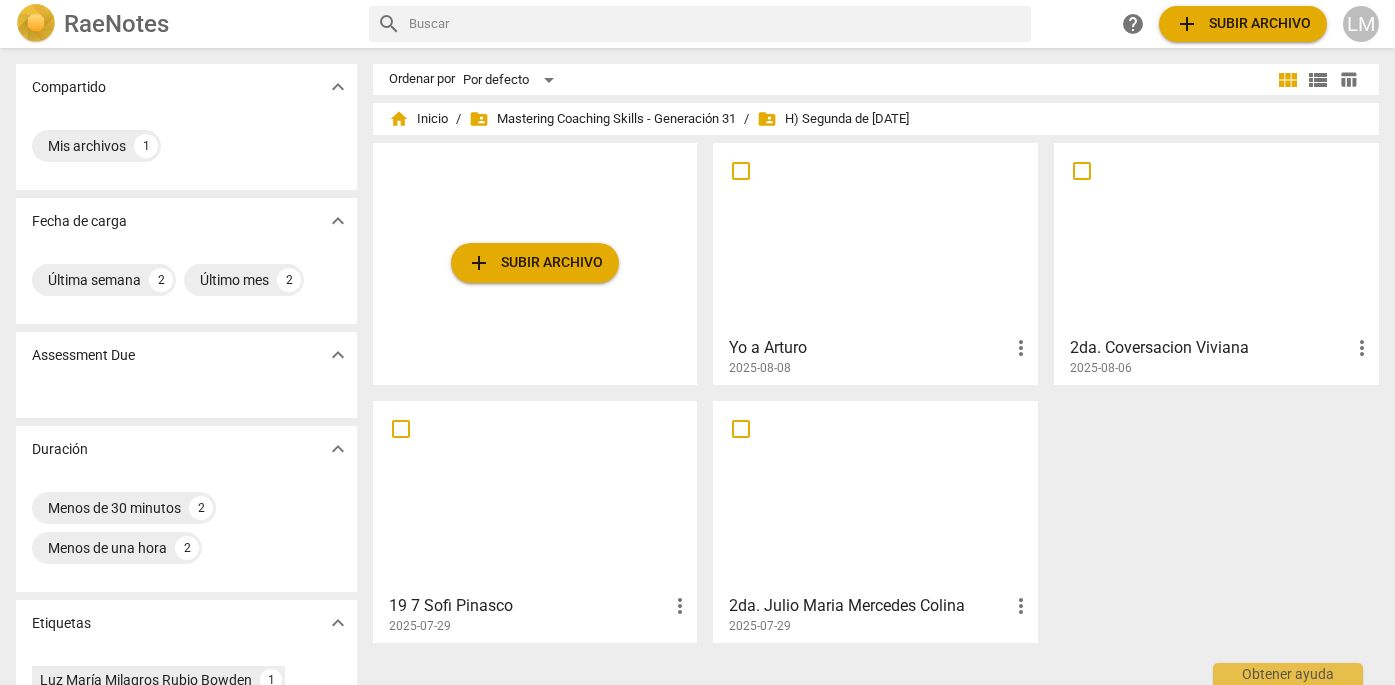 click on "Yo a Arturo" at bounding box center (869, 348) 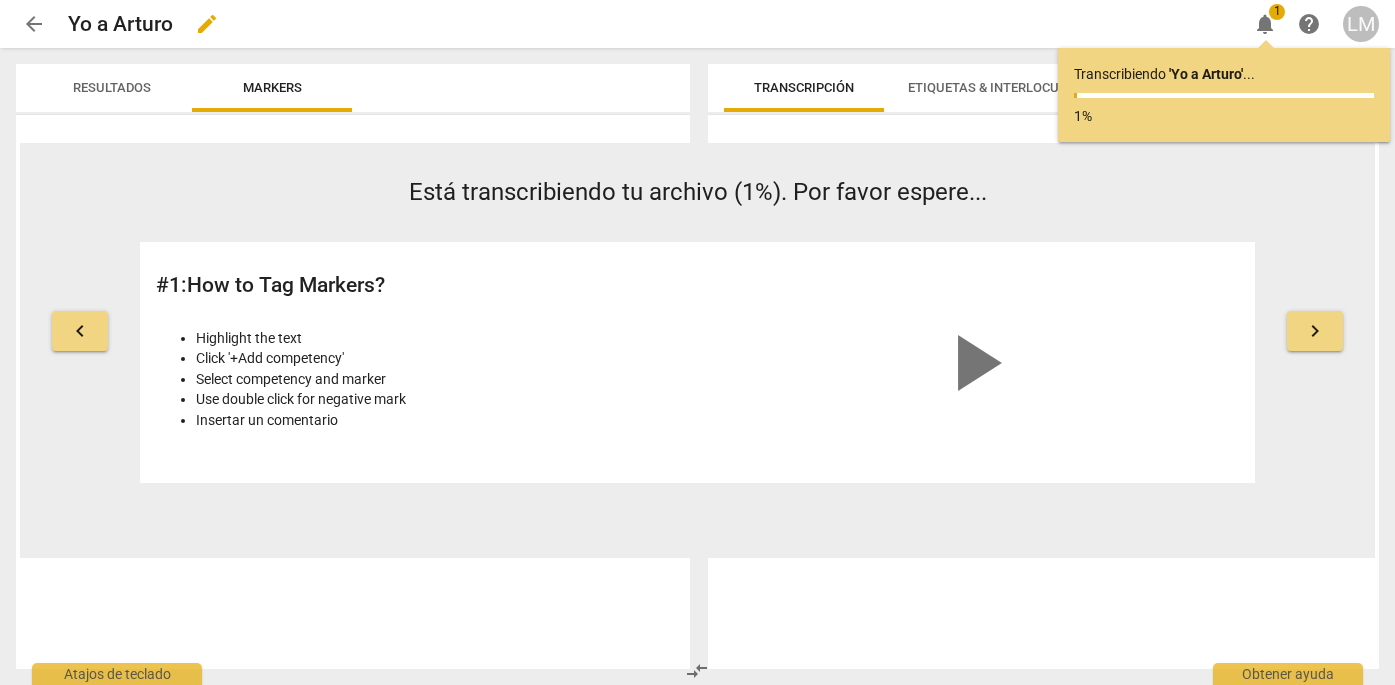 click on "edit" at bounding box center (207, 24) 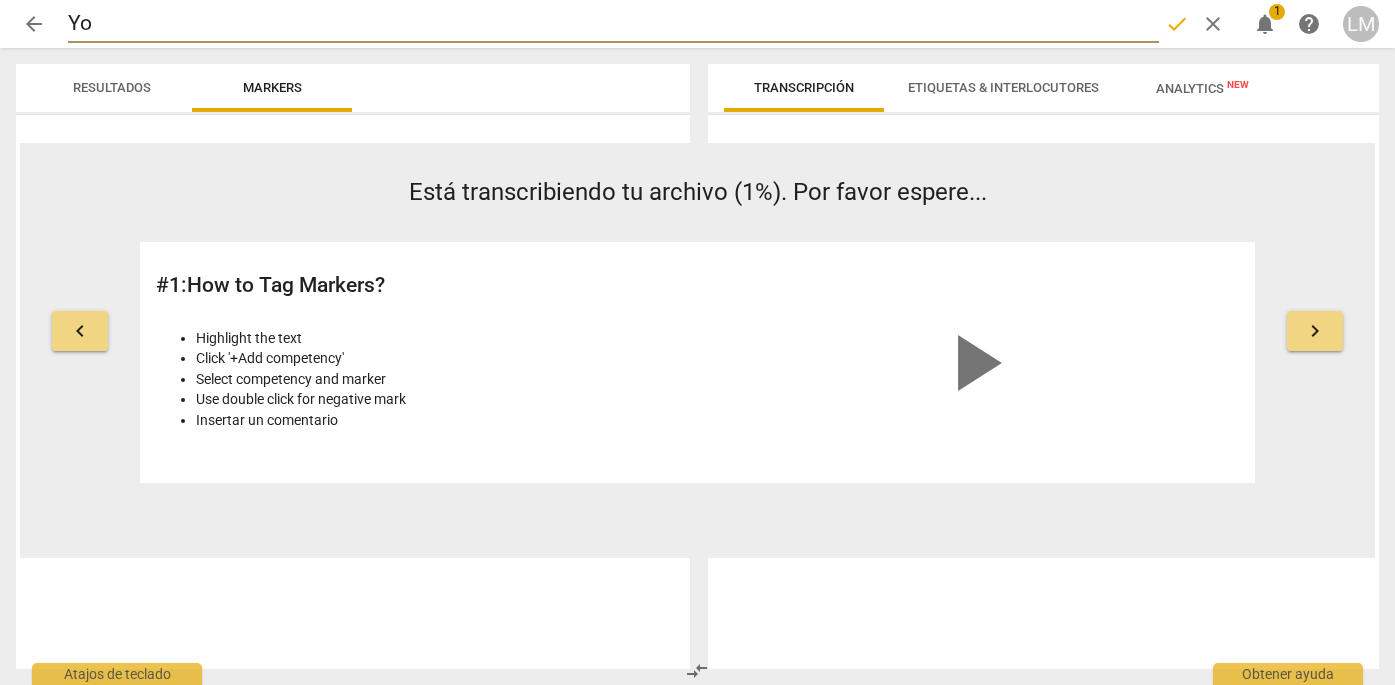 type on "Y" 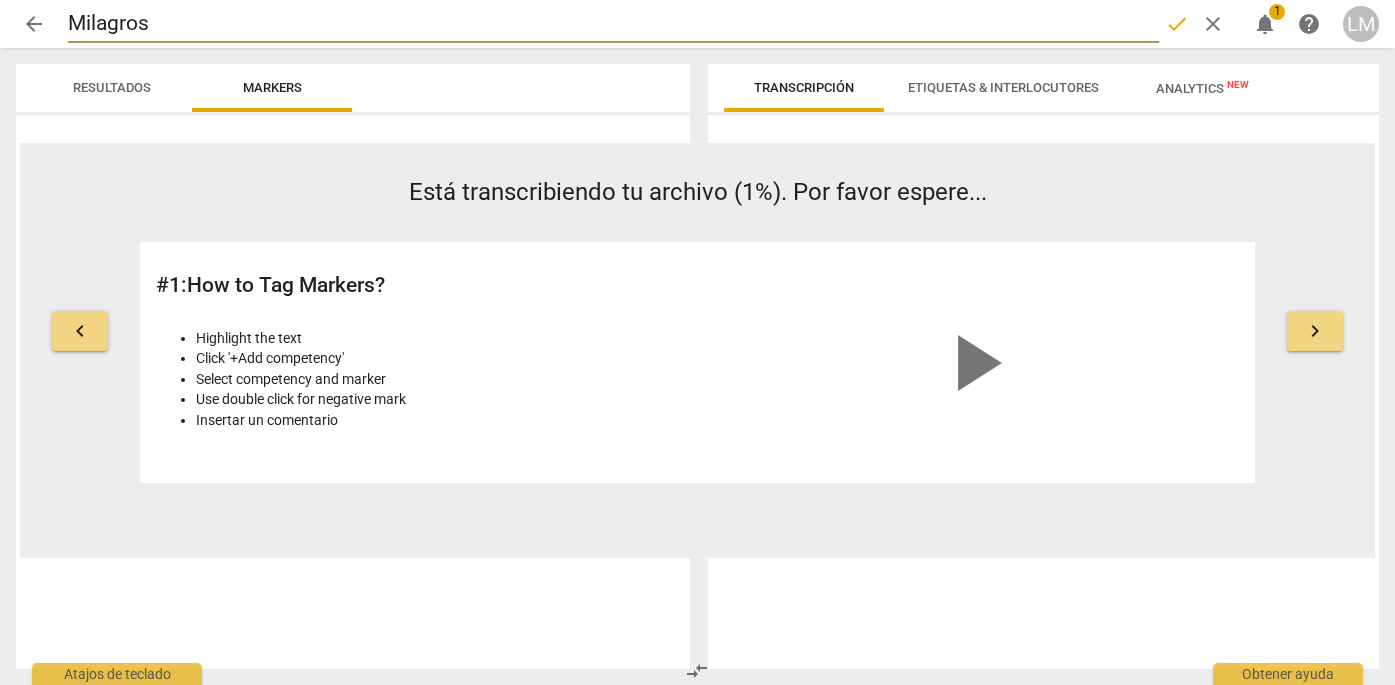 type on "Milagros" 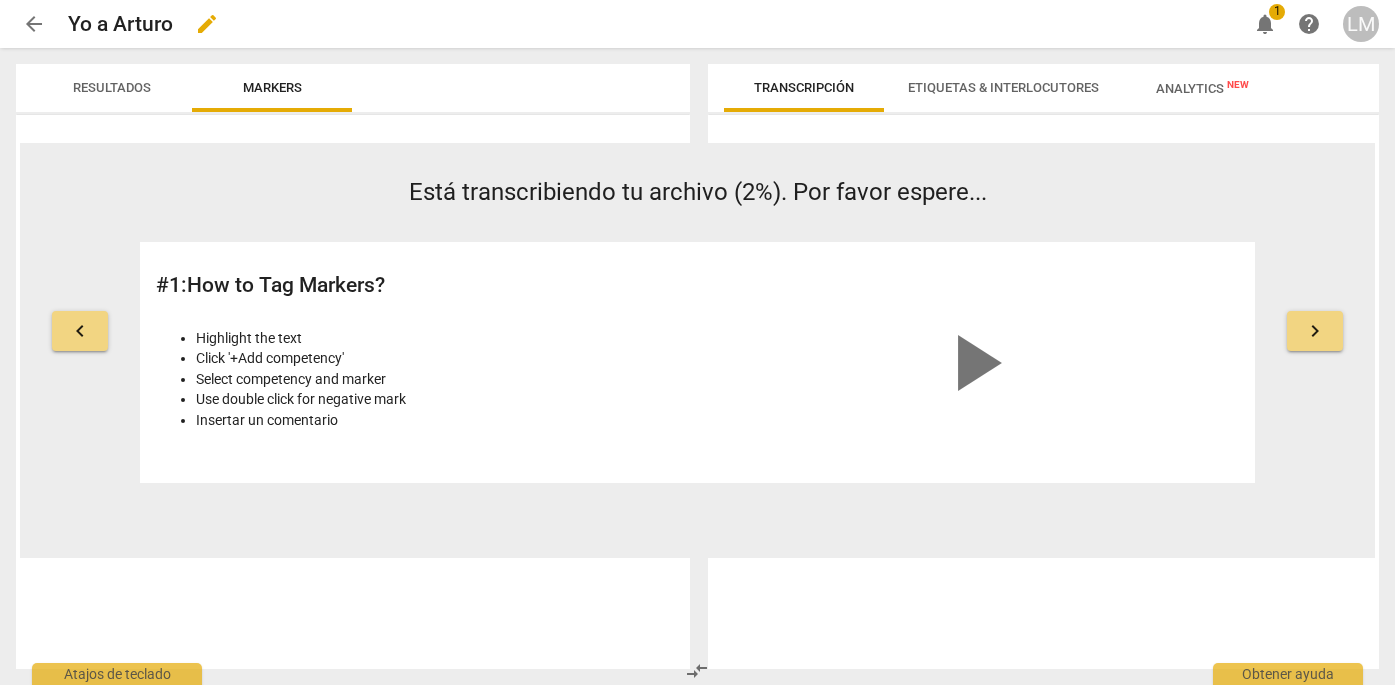 click on "Yo a Arturo edit" at bounding box center [649, 24] 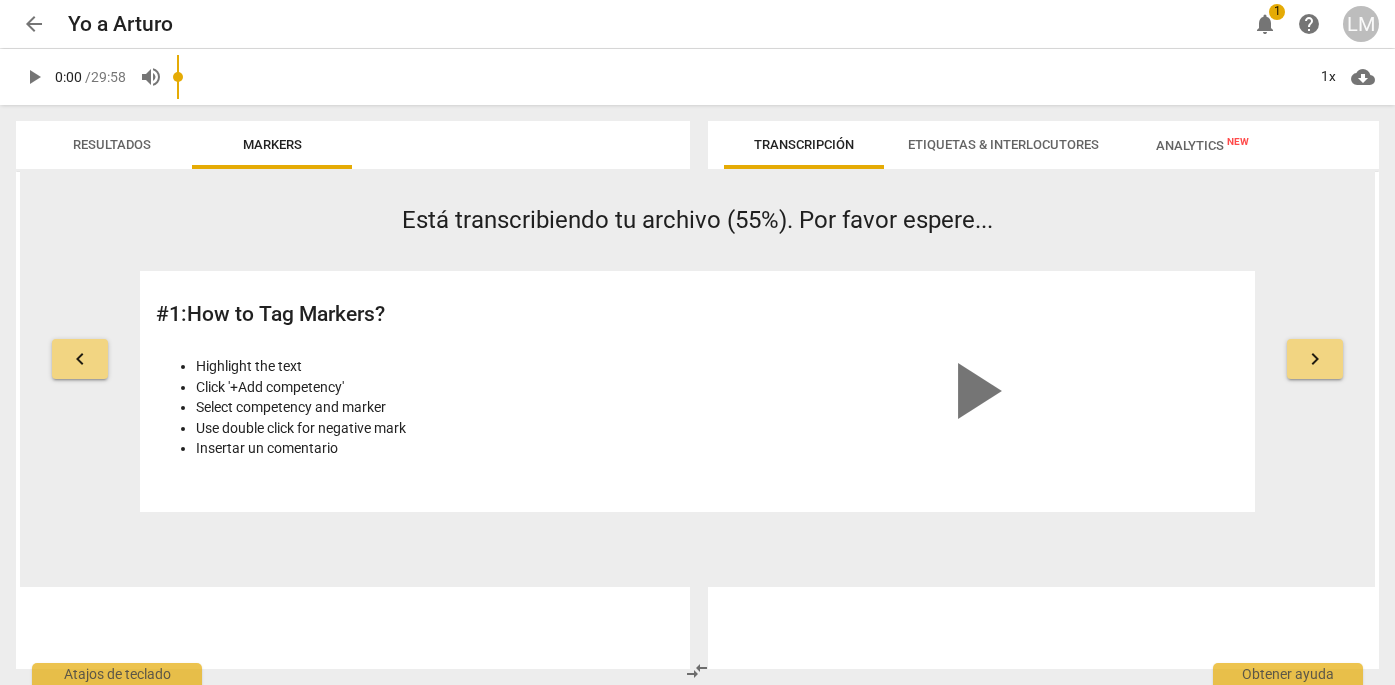 scroll, scrollTop: 0, scrollLeft: 0, axis: both 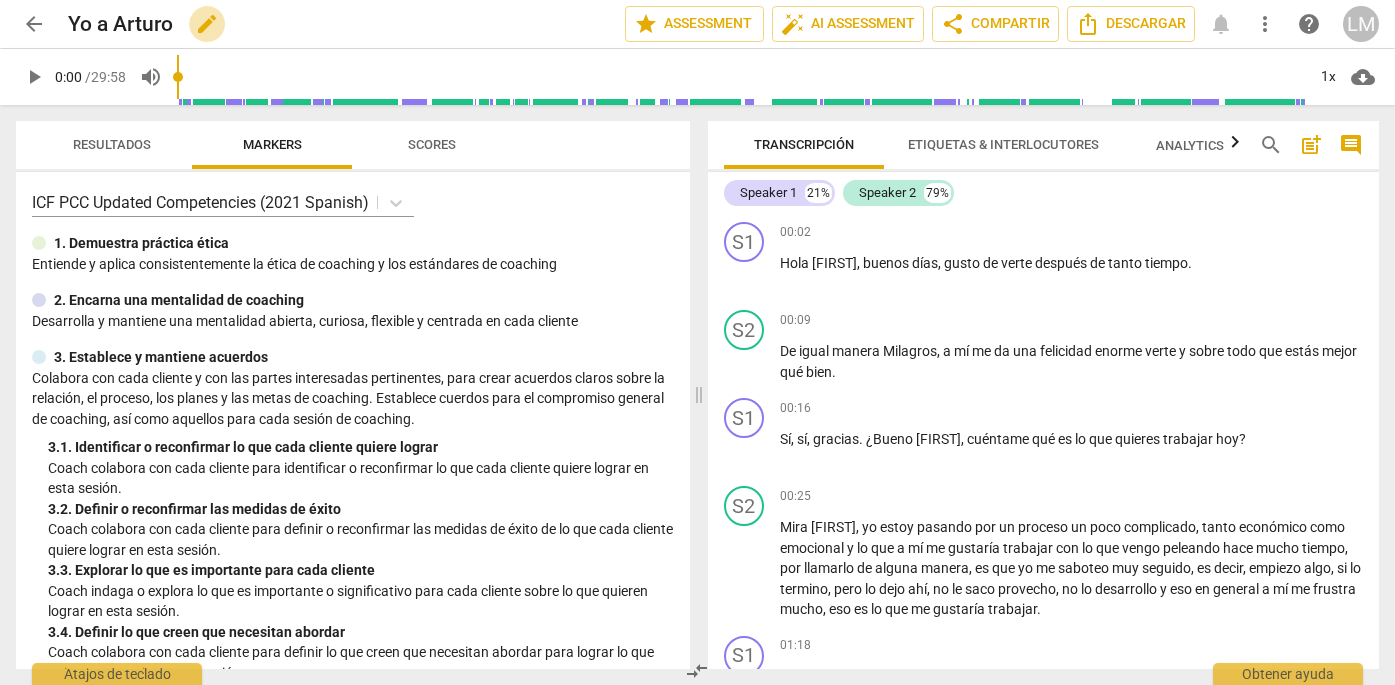 click on "edit" at bounding box center (207, 24) 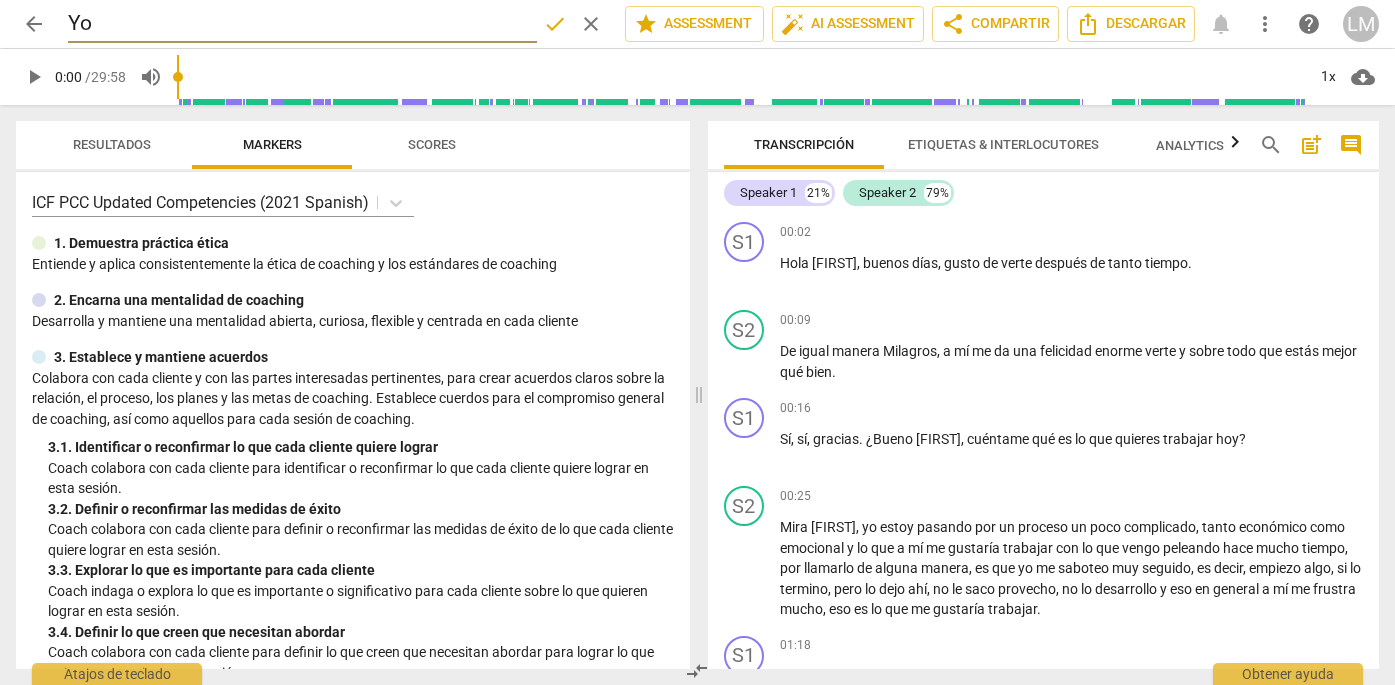 type on "Y" 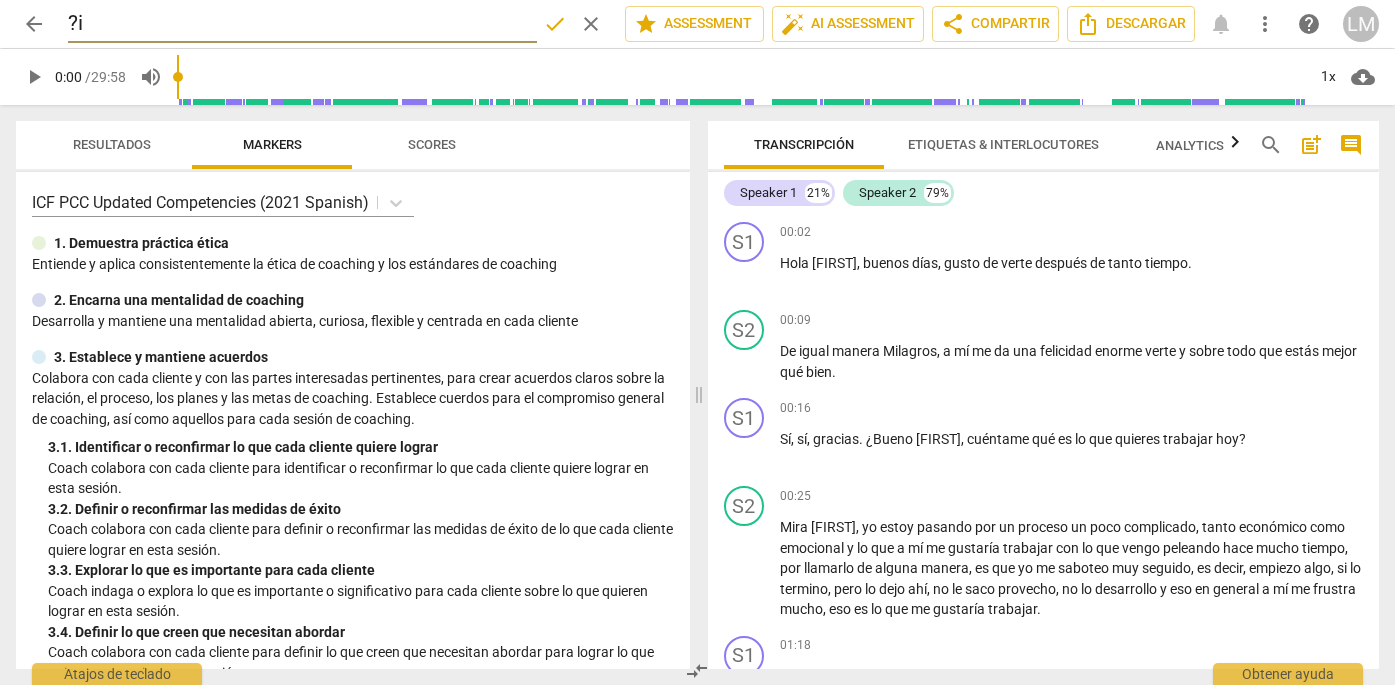 type on "?" 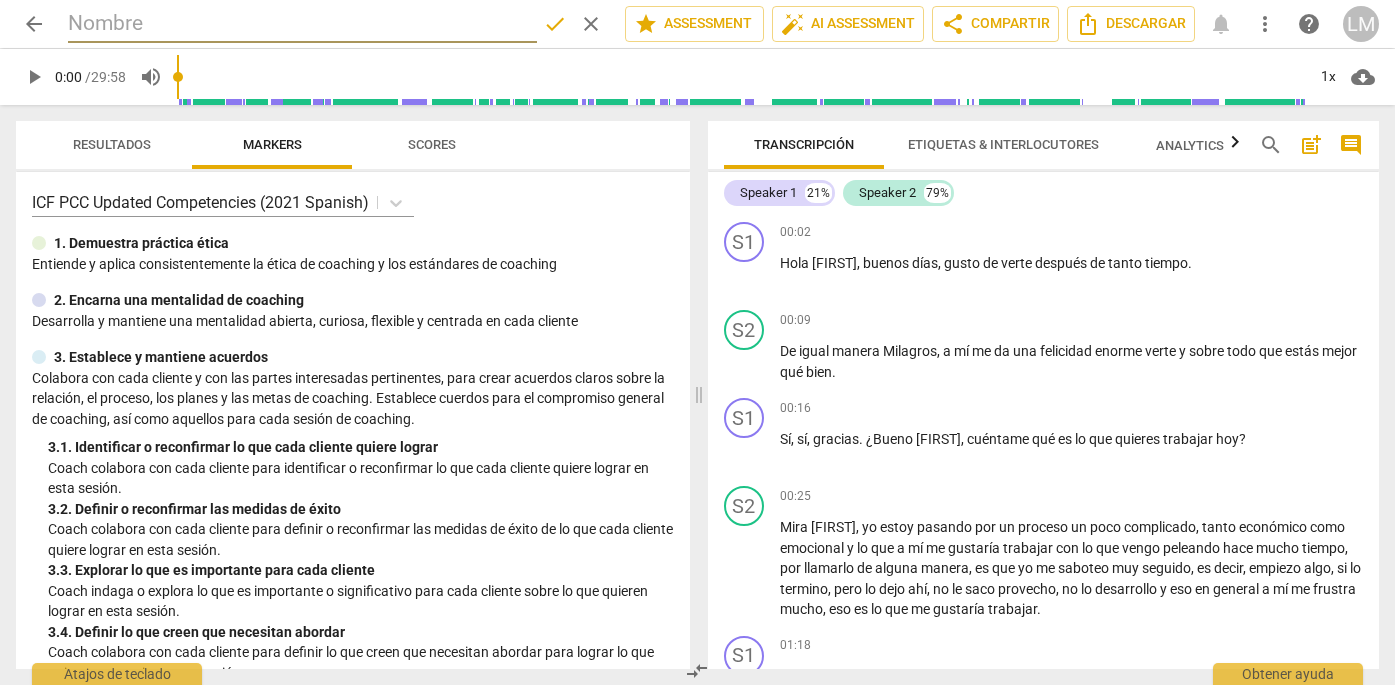 type on "?" 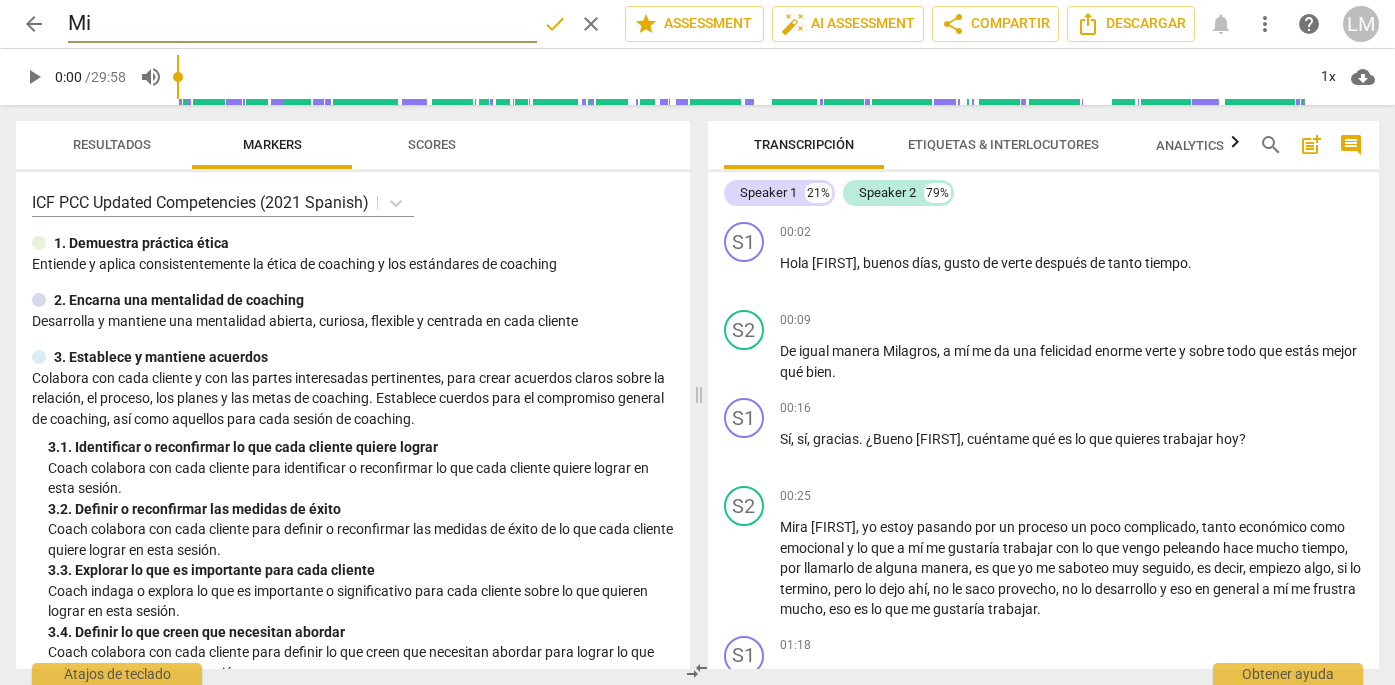 type on "M" 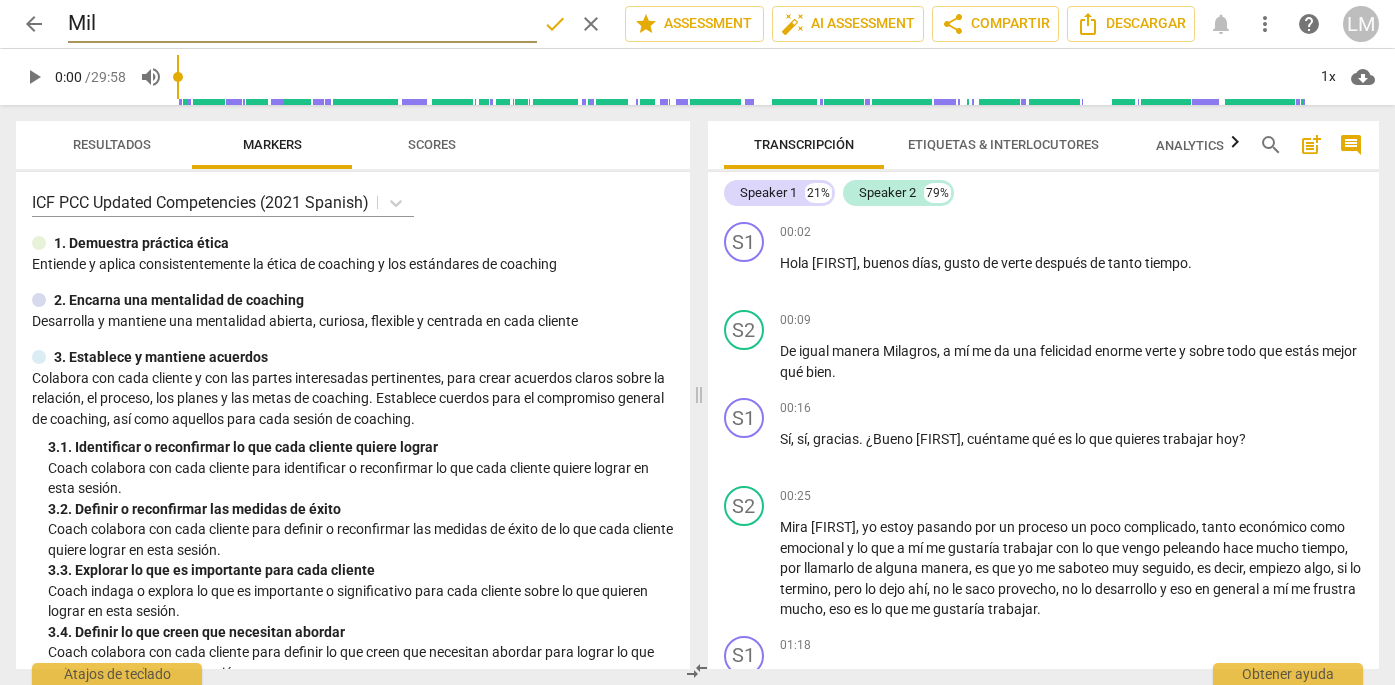 type on "Mila" 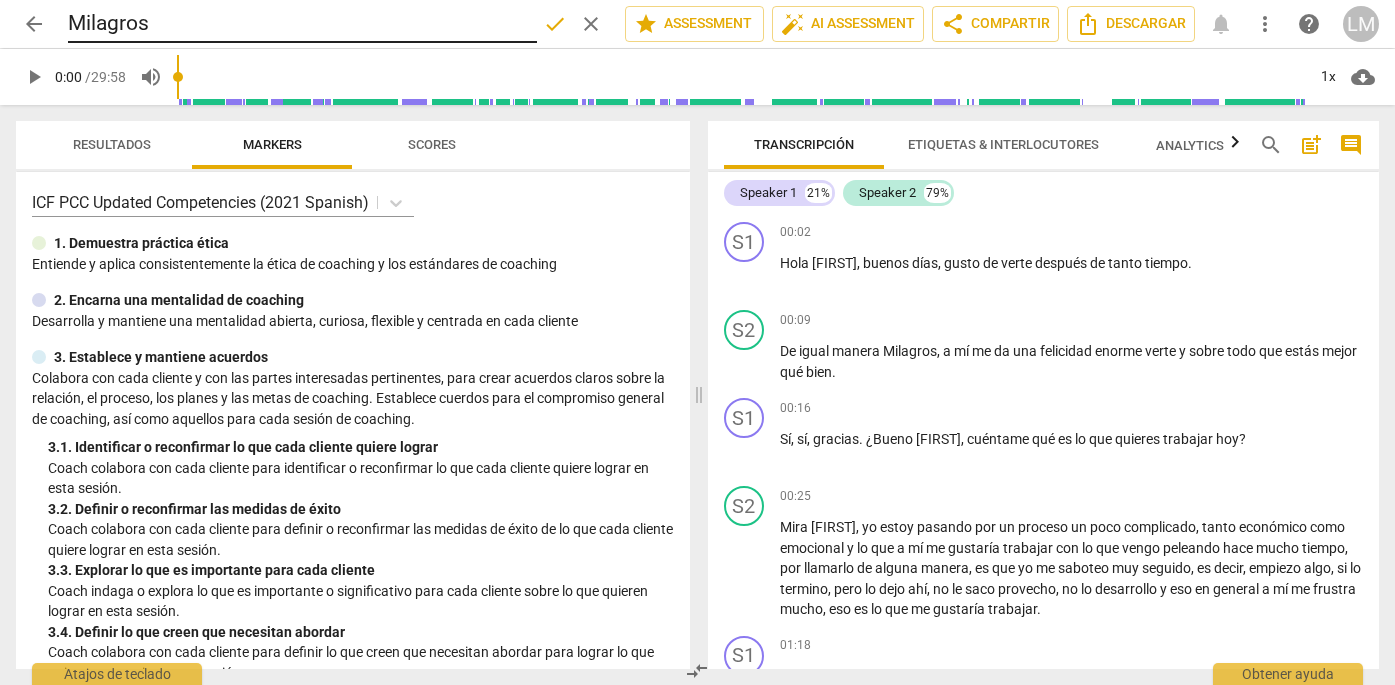 click on "Milagros" at bounding box center (302, 24) 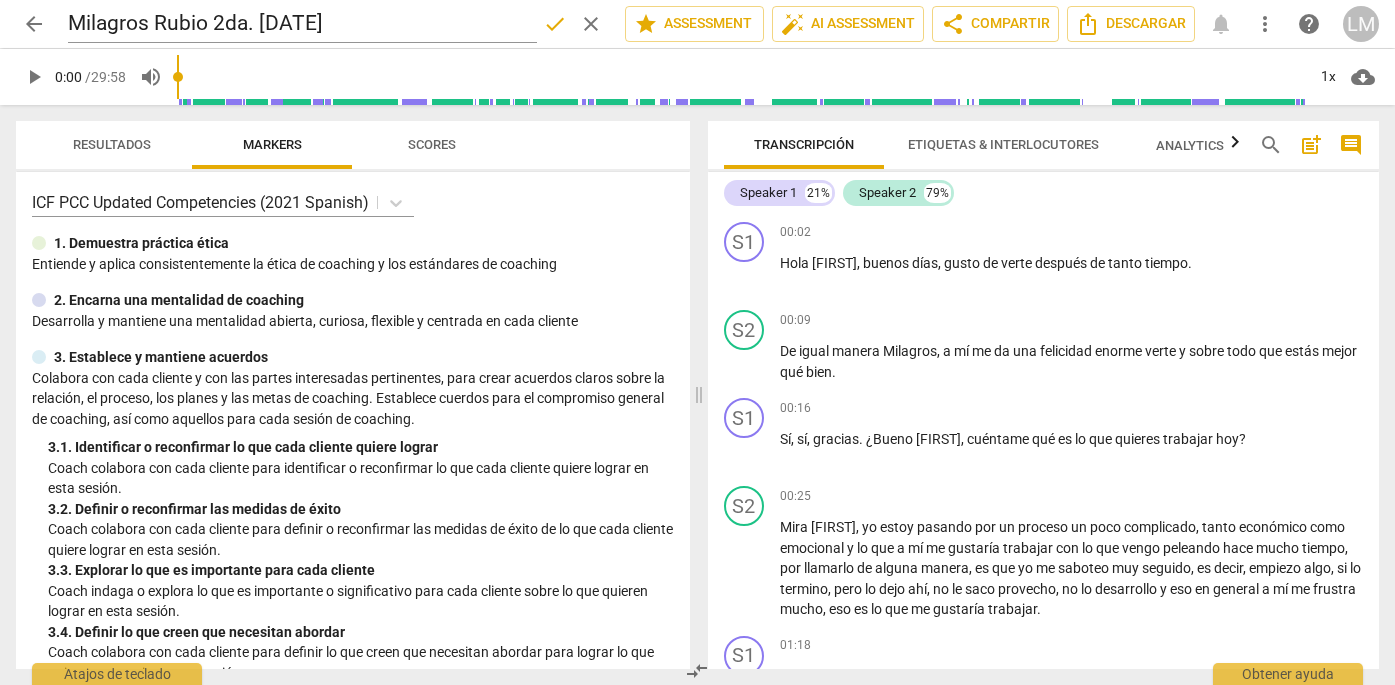 type on "Milagros Rubio 2da. julio" 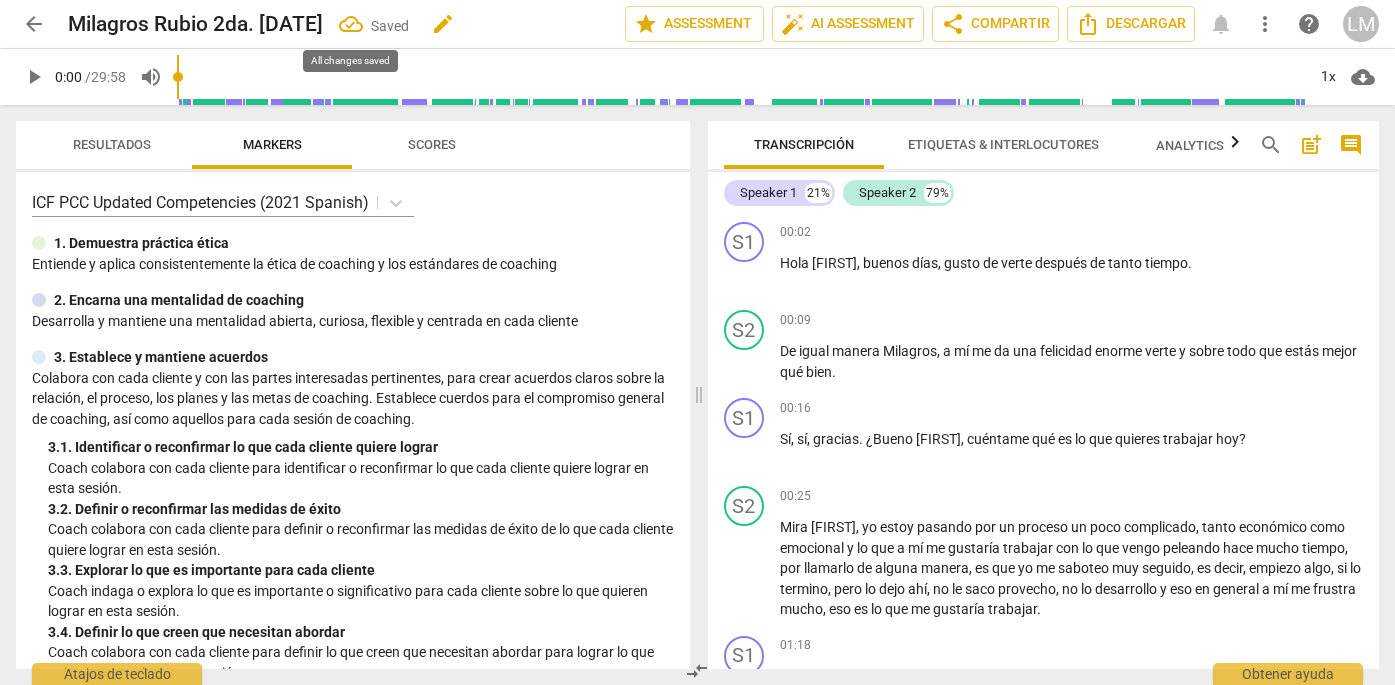 click 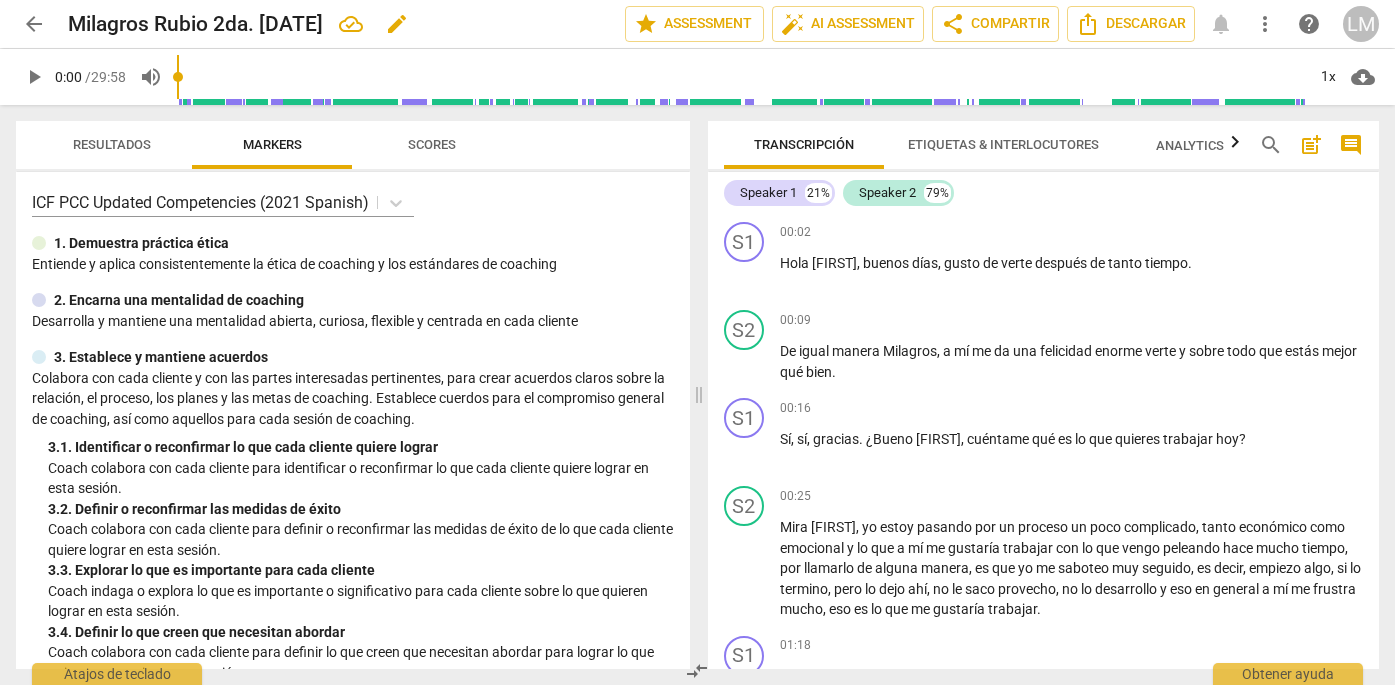 click on "Milagros Rubio 2da. julio" at bounding box center (195, 24) 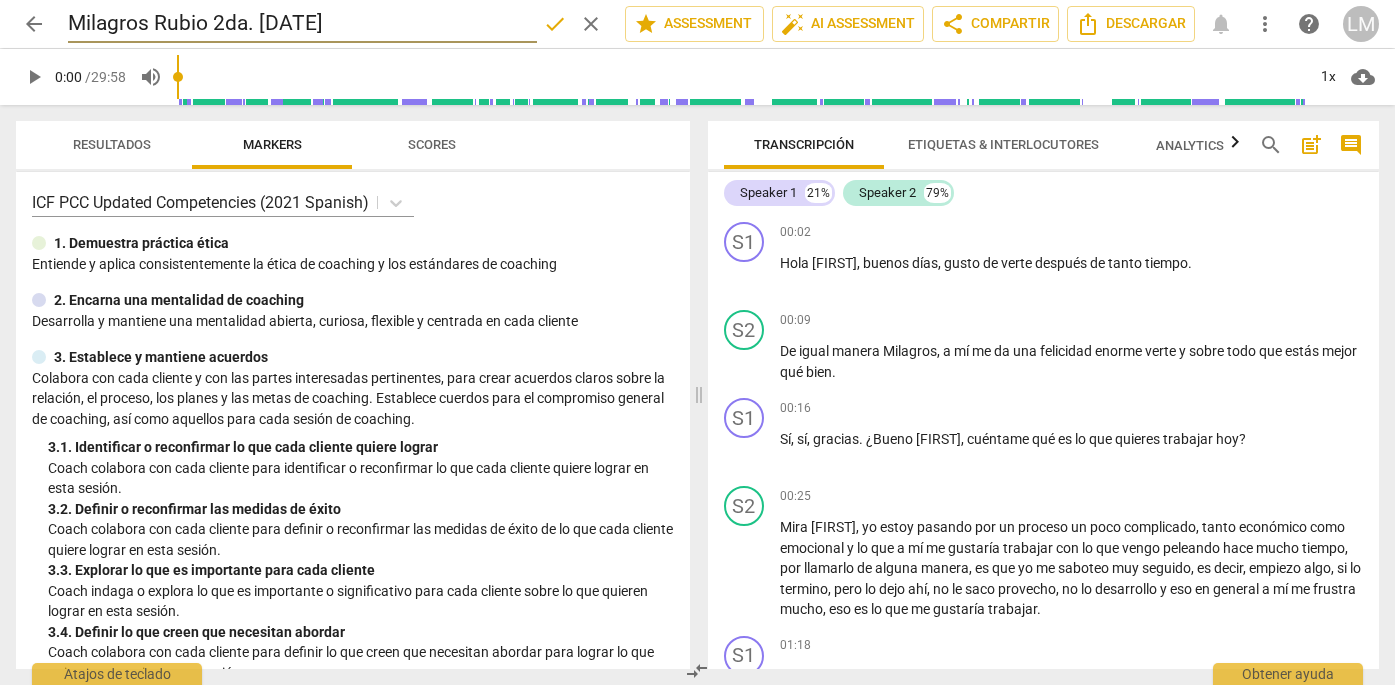 click on "Milagros Rubio 2da. julio" at bounding box center (302, 24) 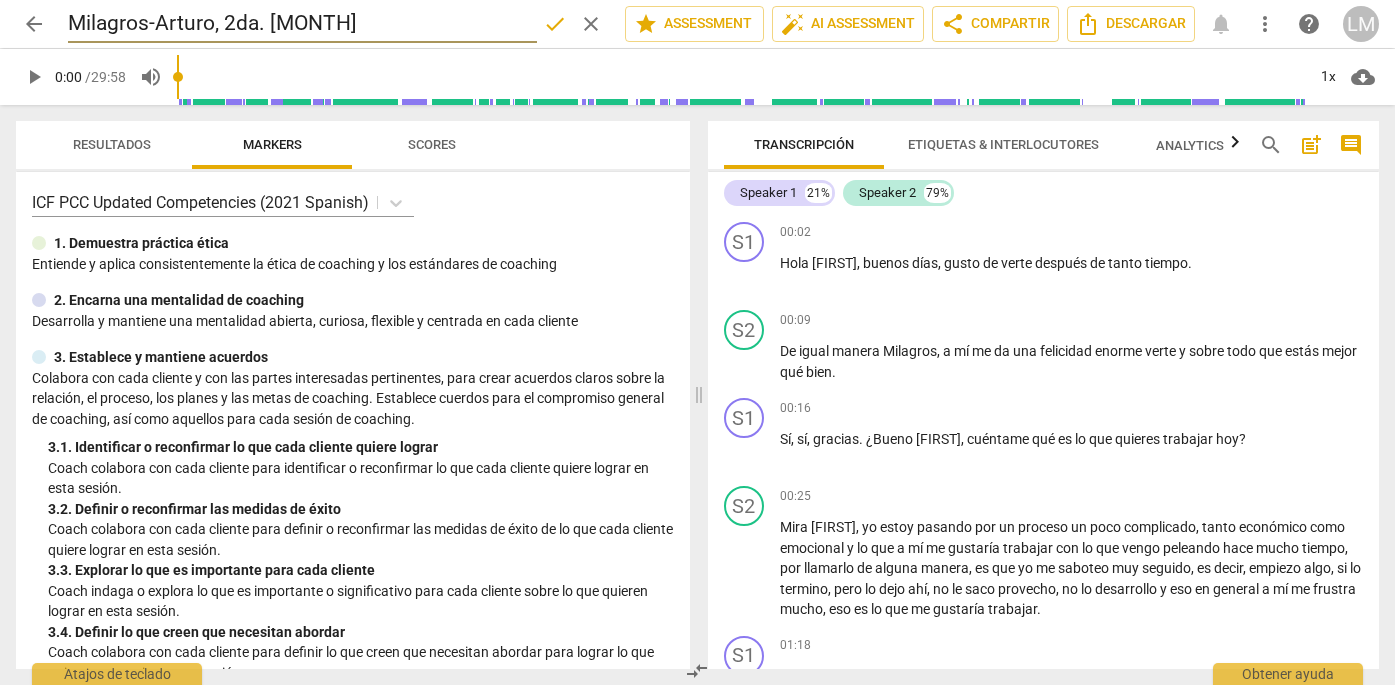 type on "[LAST]-[FIRST], [ORDINAL] [MONTH]" 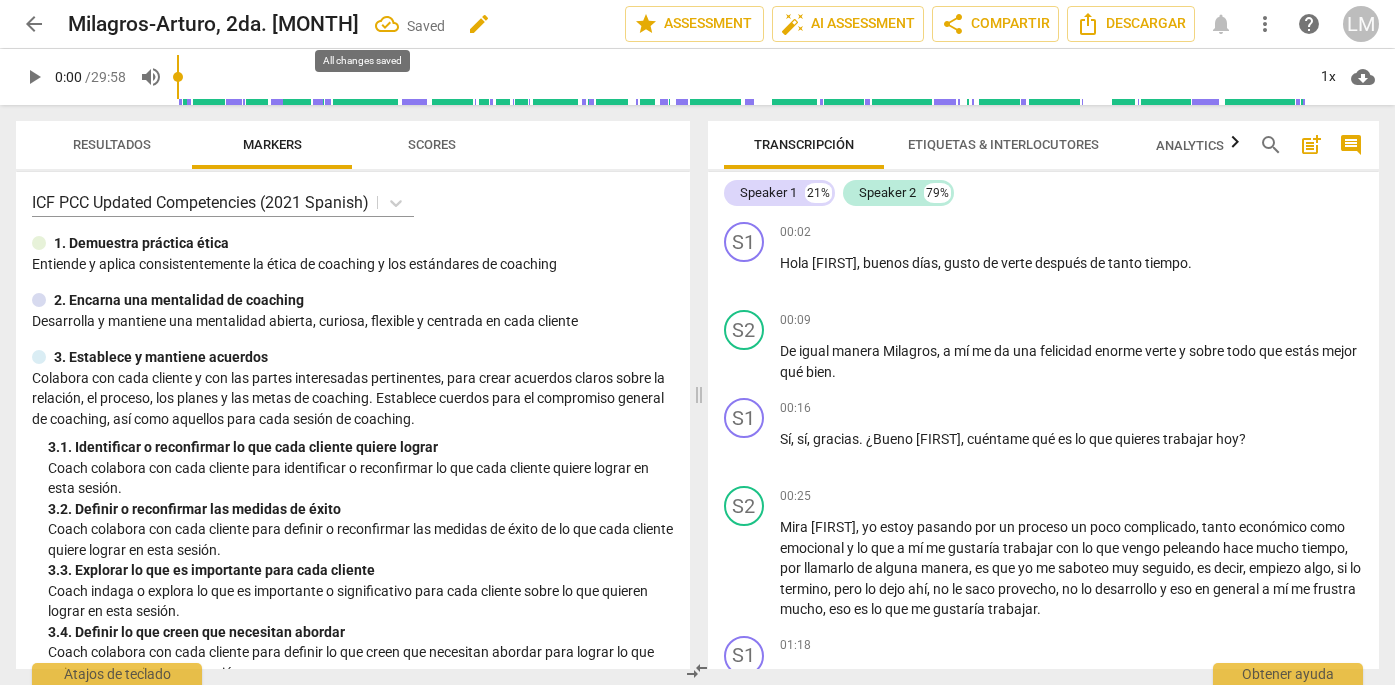 click 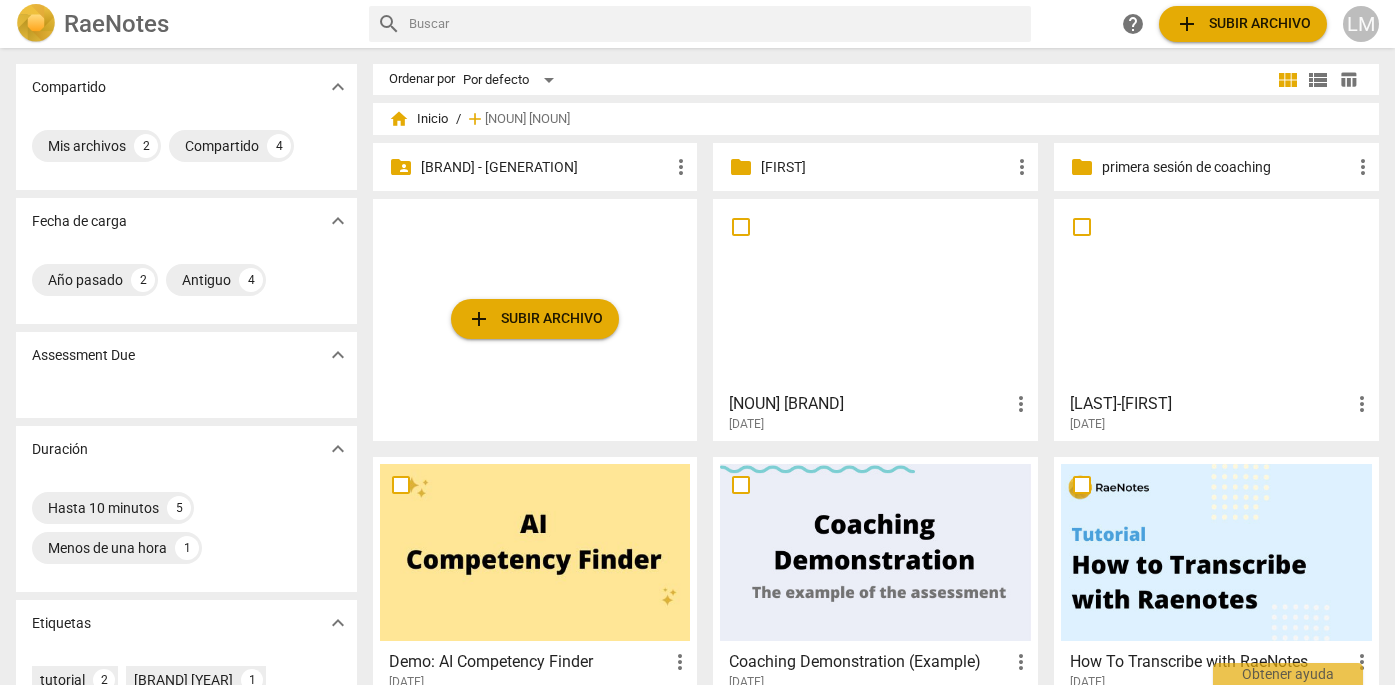 scroll, scrollTop: 0, scrollLeft: 0, axis: both 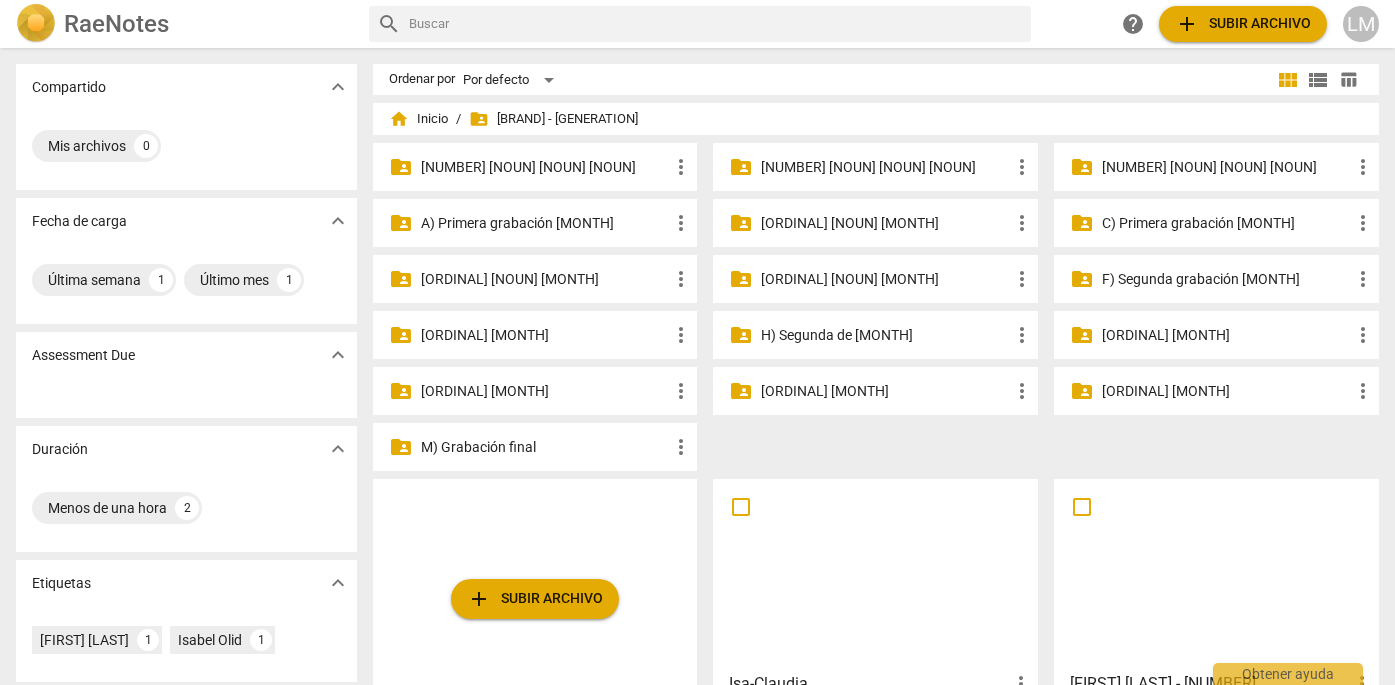 click on "[ORDINAL] [MONTH]" at bounding box center [545, 335] 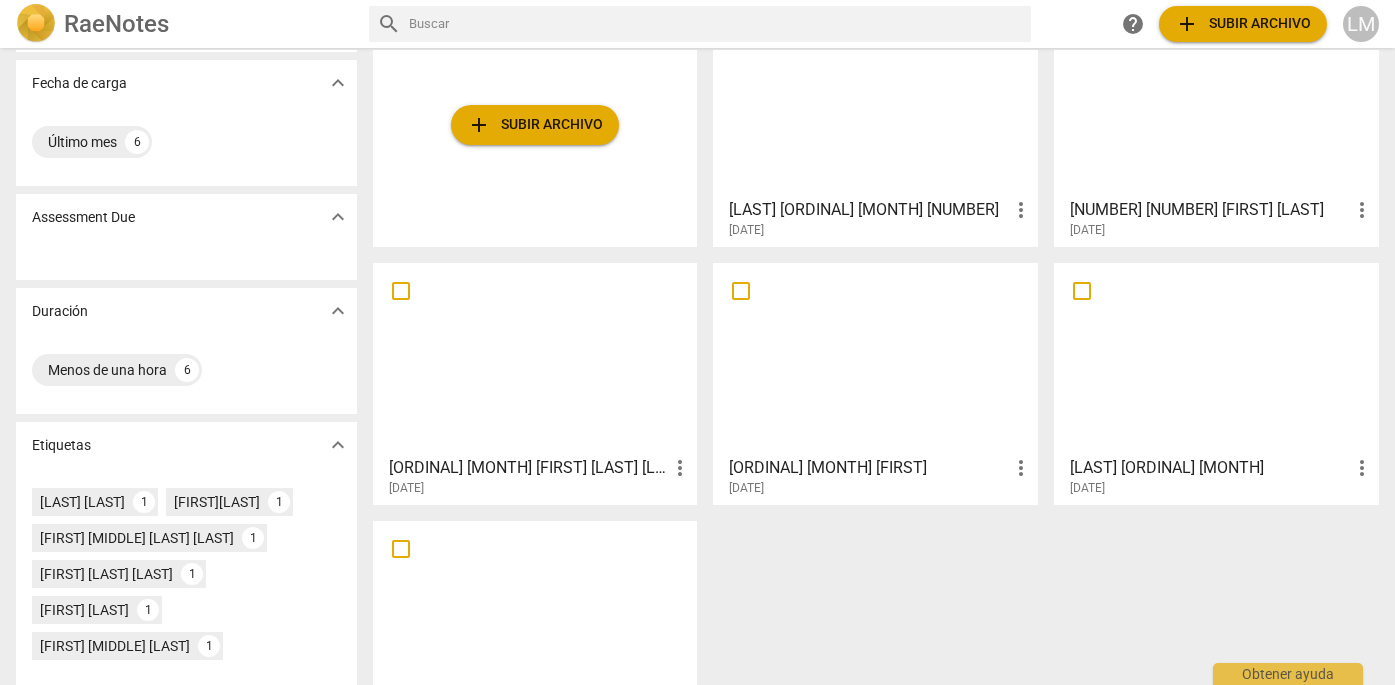 scroll, scrollTop: 146, scrollLeft: 0, axis: vertical 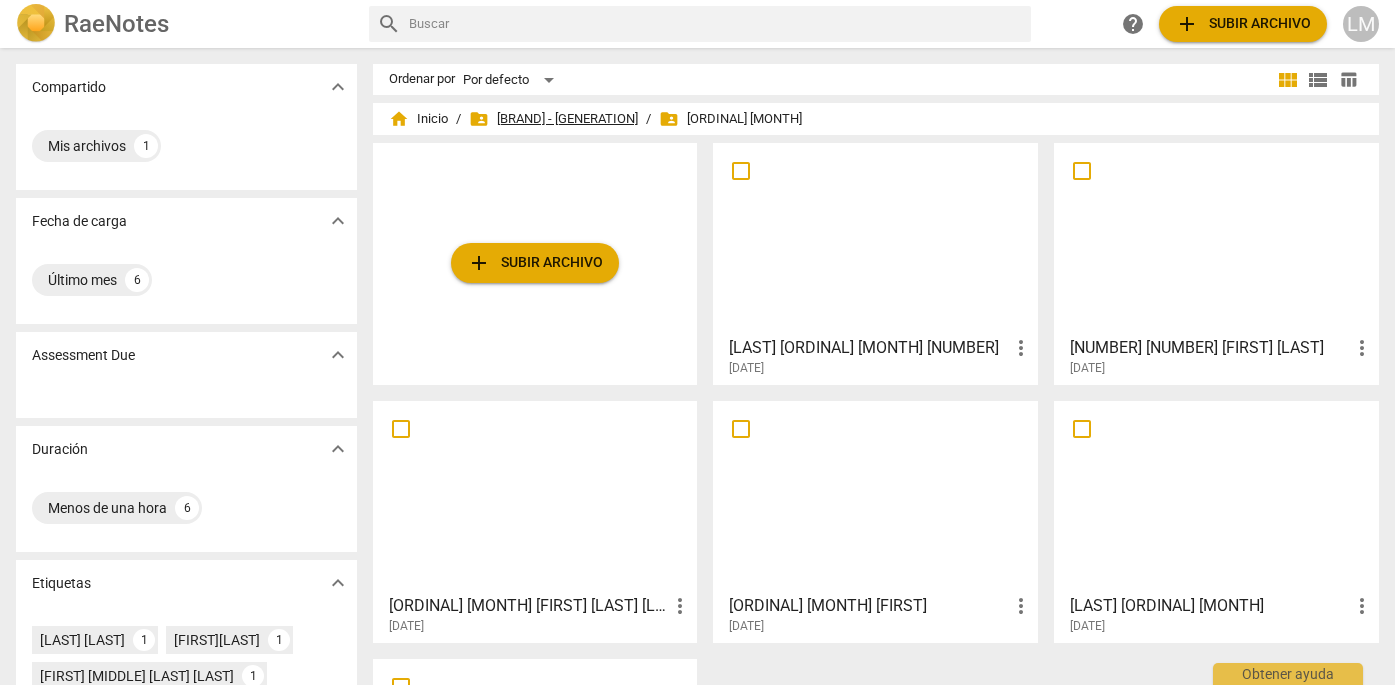 click on "[NOUN] [BRAND] - [GENERATION]" at bounding box center [553, 119] 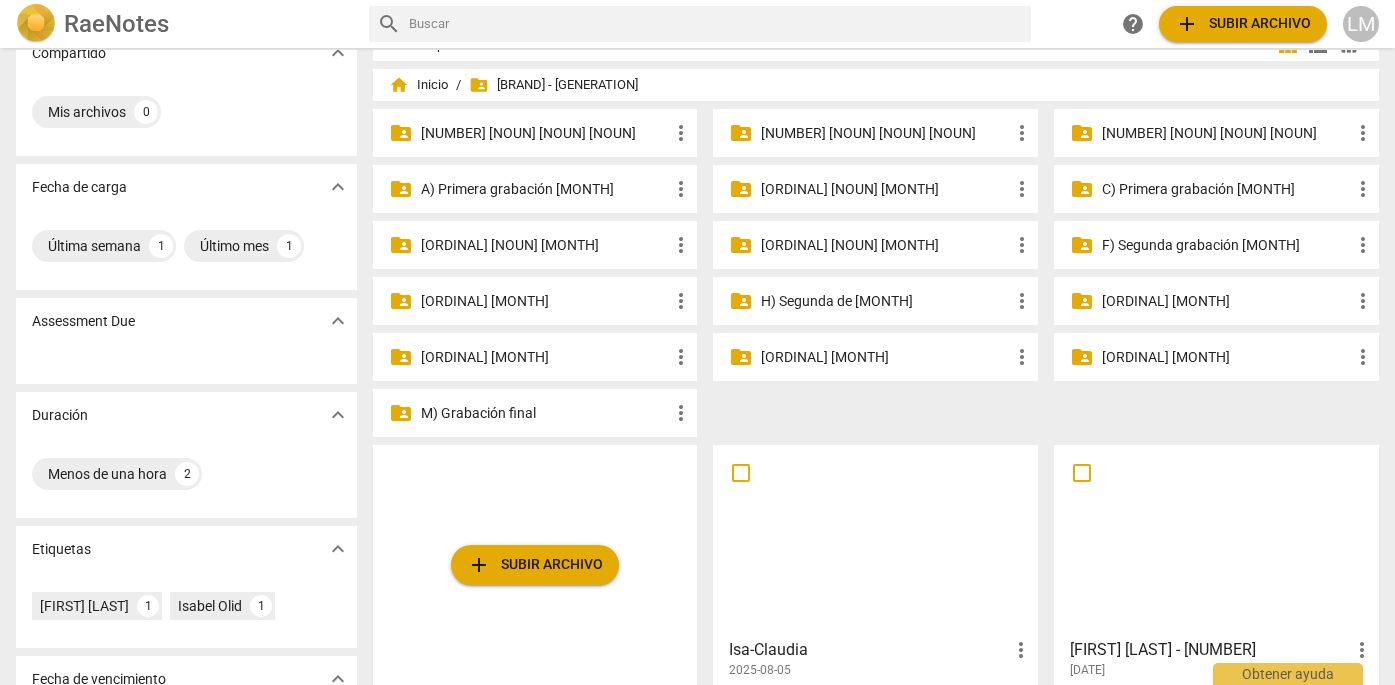 scroll, scrollTop: 22, scrollLeft: 0, axis: vertical 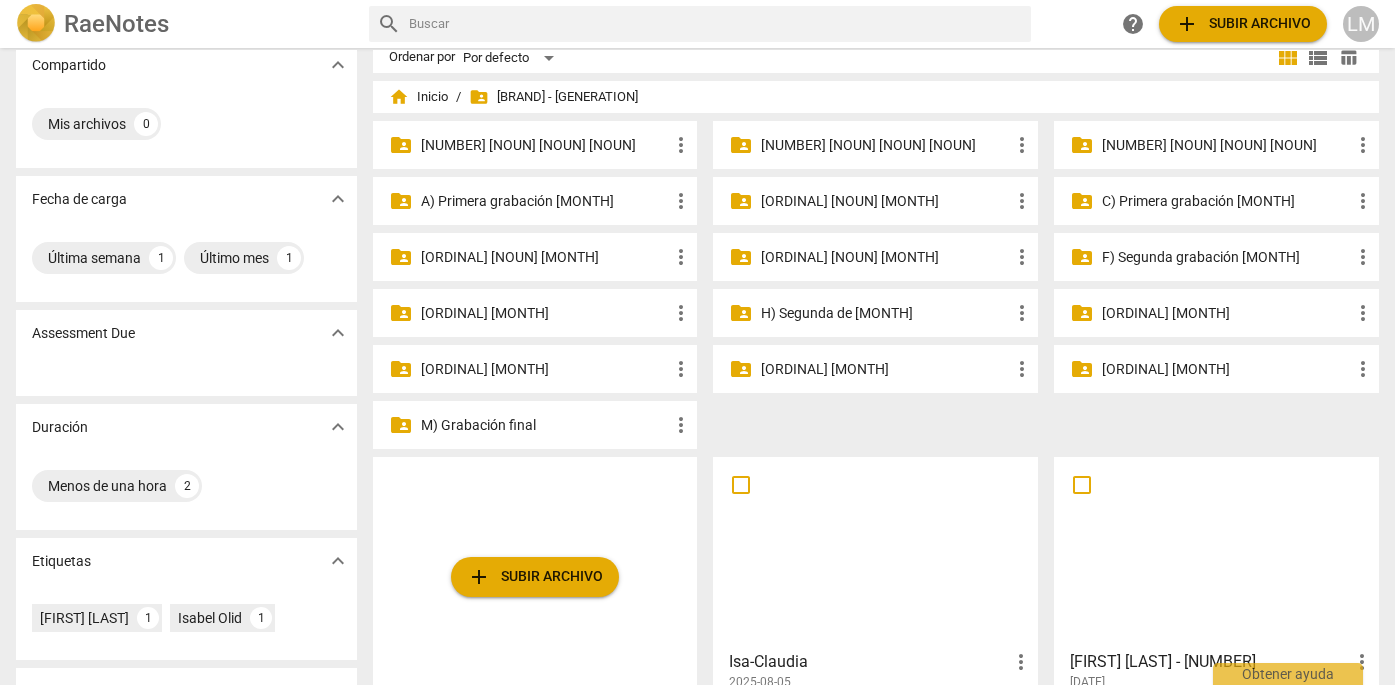 click on "H) Segunda de [MONTH]" at bounding box center (885, 313) 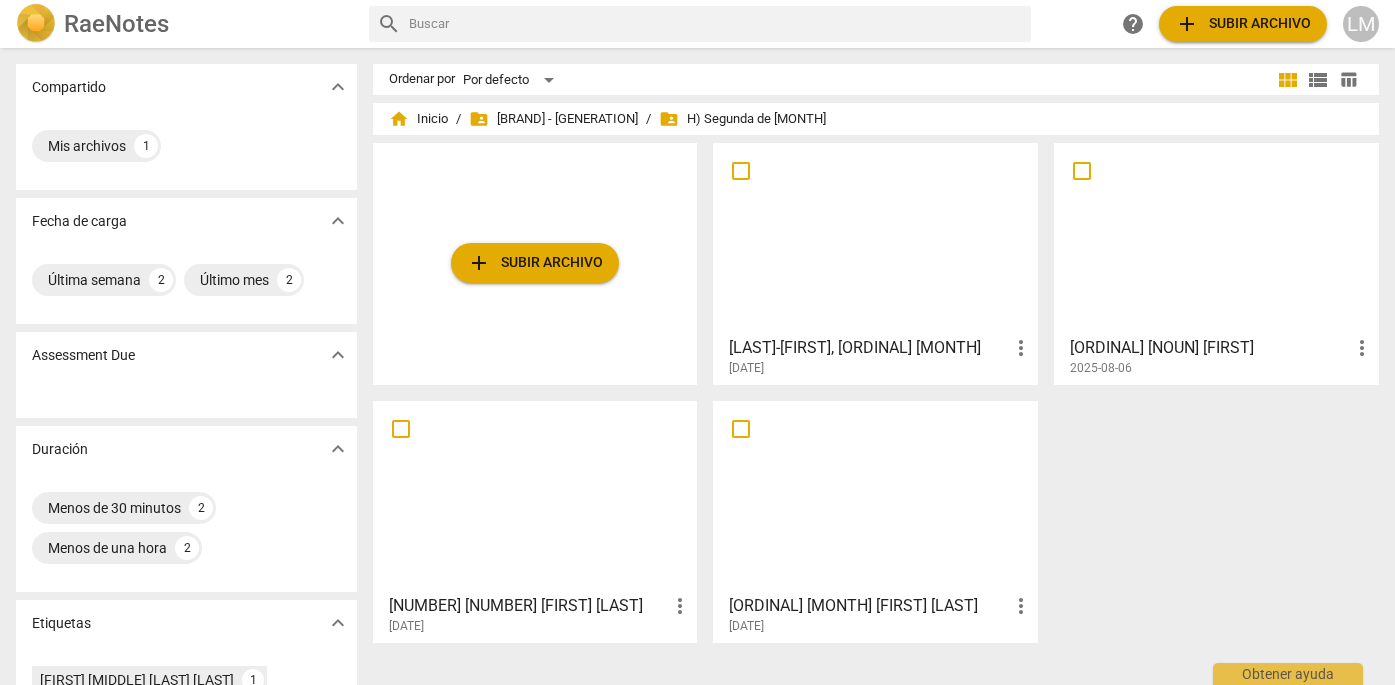 scroll, scrollTop: 0, scrollLeft: 0, axis: both 